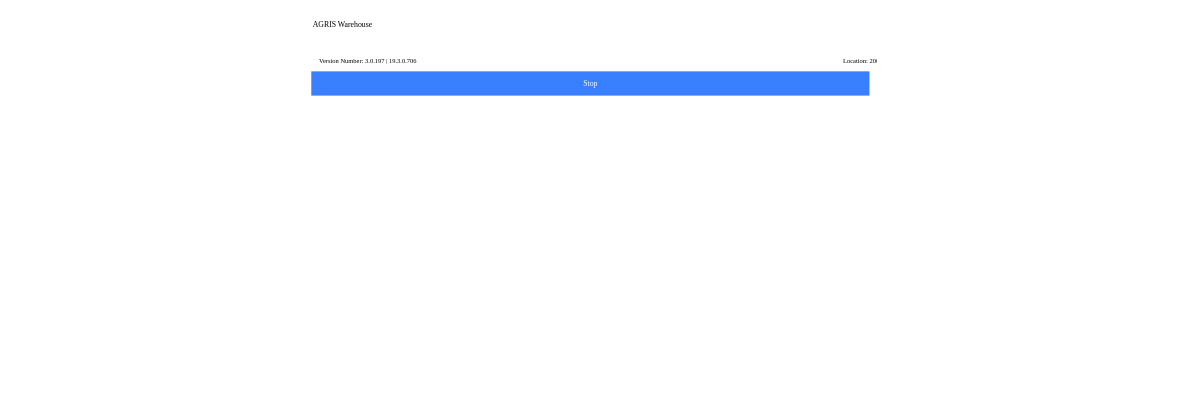 scroll, scrollTop: 0, scrollLeft: 0, axis: both 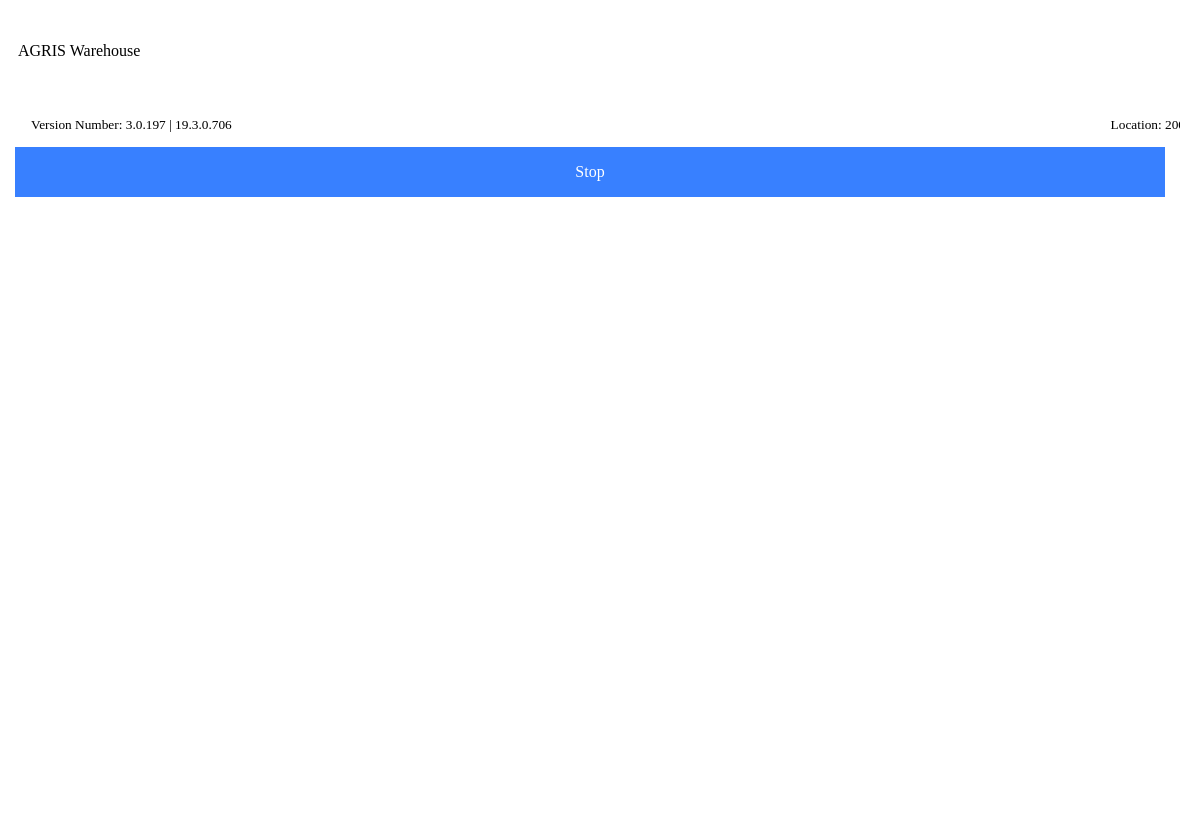 click on "Description" at bounding box center (575, 244) 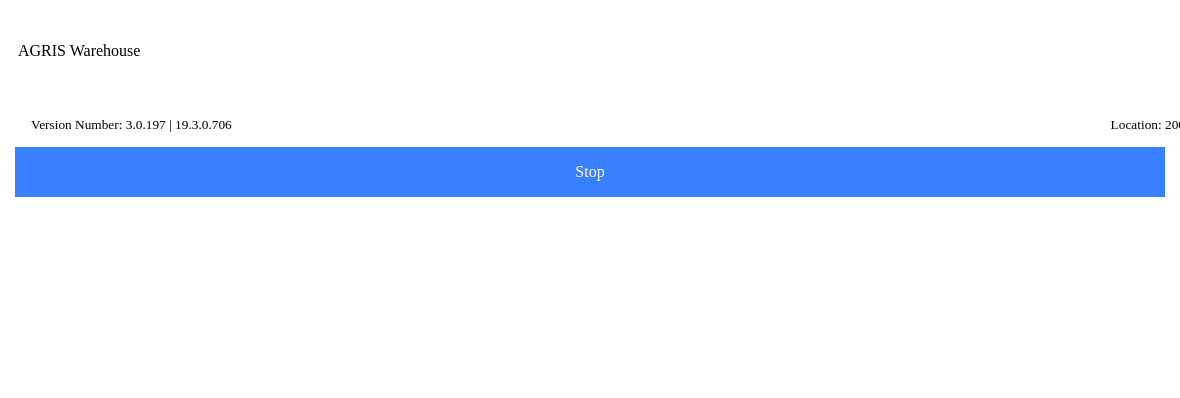 type on "cor" 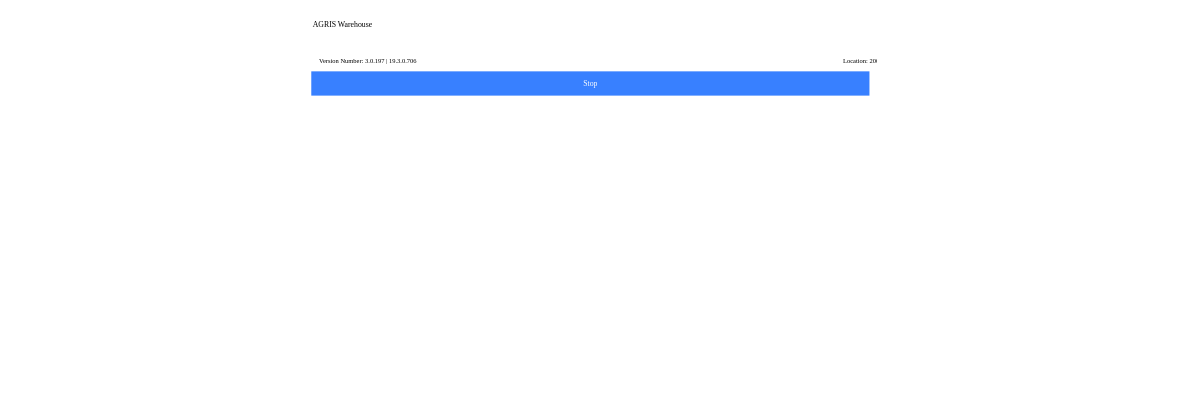scroll, scrollTop: 3772, scrollLeft: 0, axis: vertical 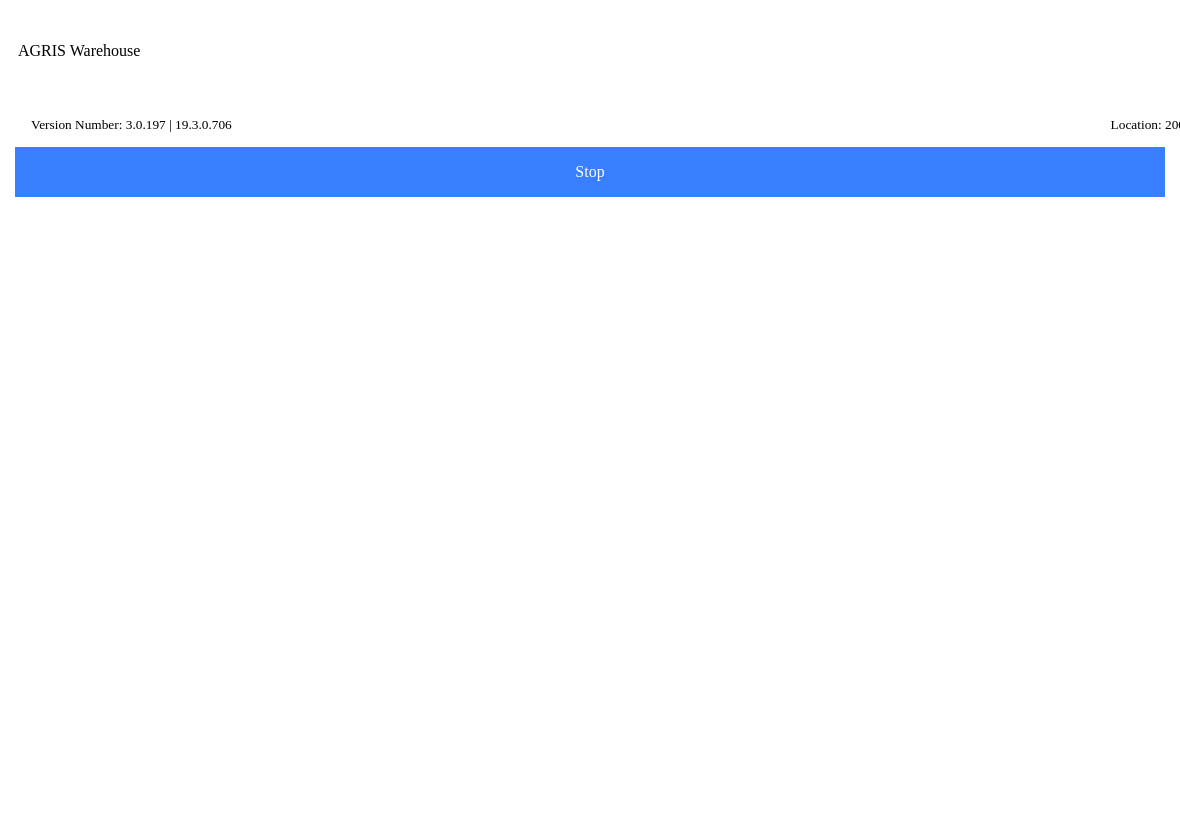 click on "C CORNERSTONE 5 PLUS 2.5G  - (802101098)" at bounding box center (193, 411) 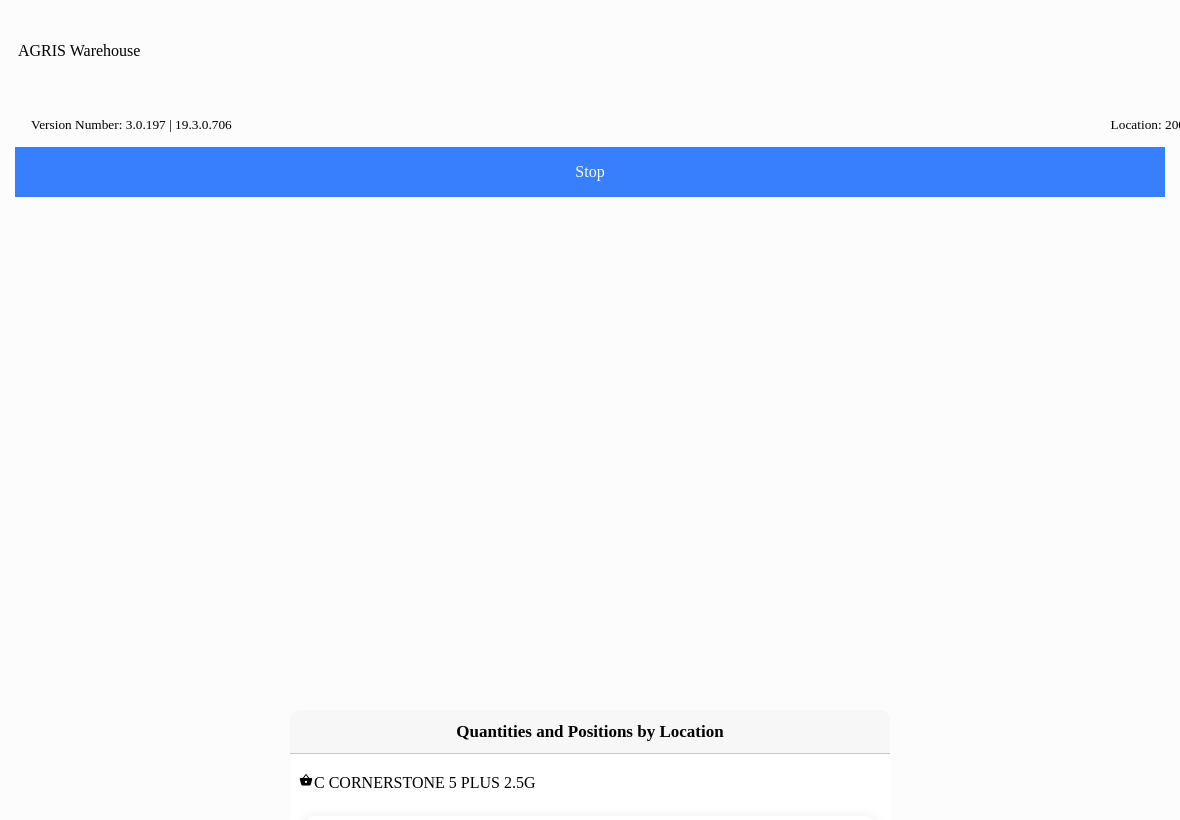 click on "cancel" at bounding box center [0, 0] 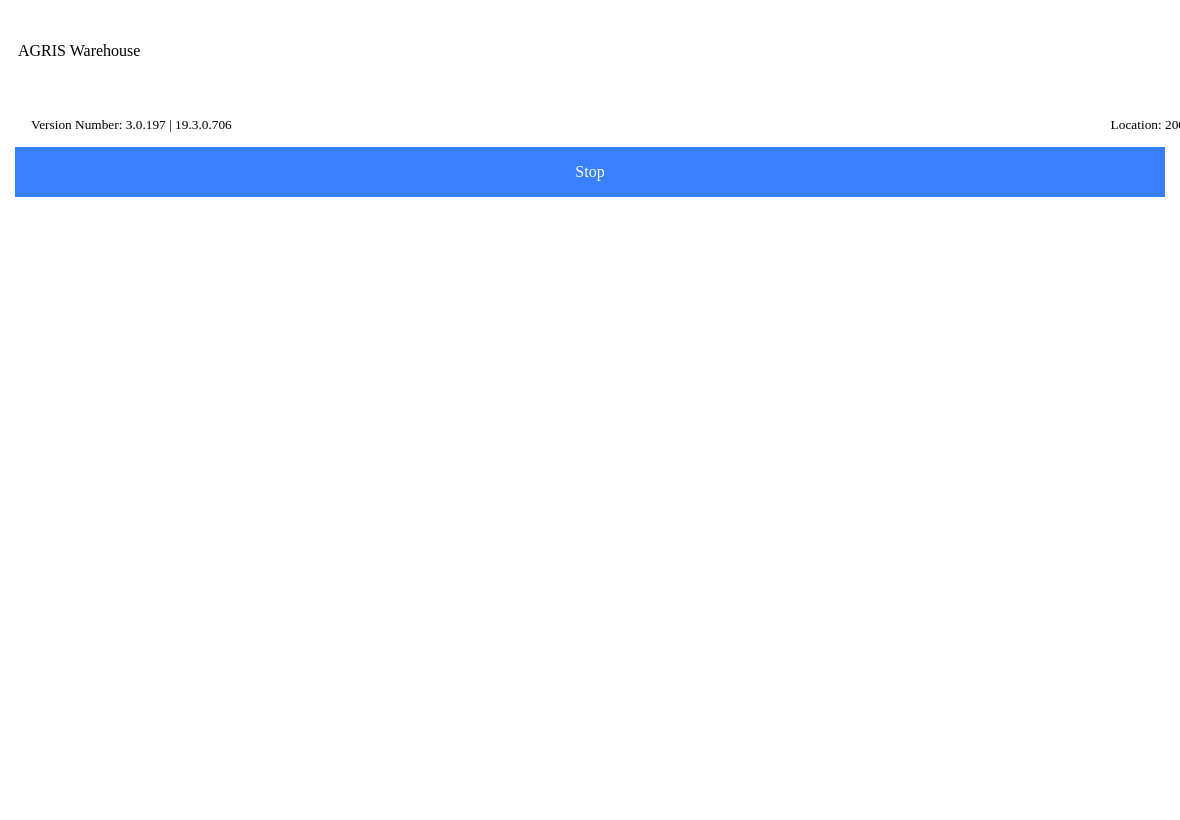 click at bounding box center (1009, 71) 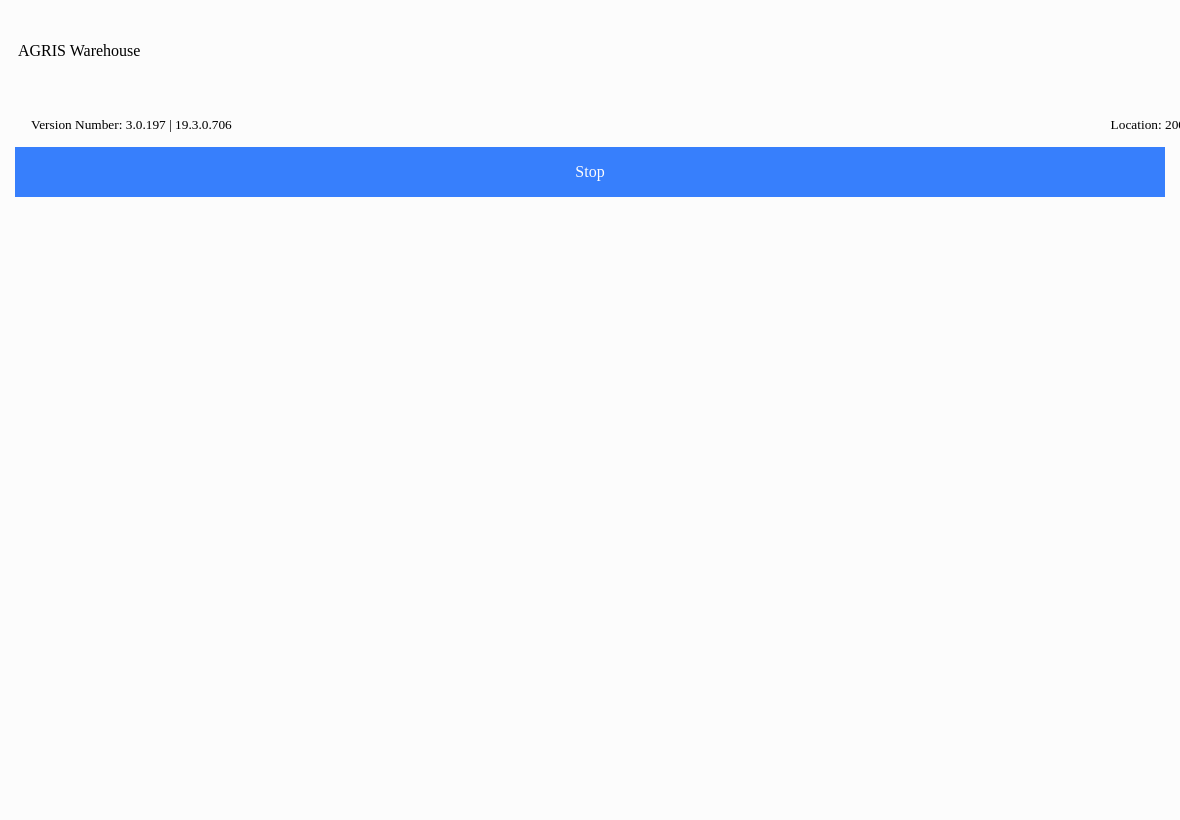 click on "Home" at bounding box center (590, 901) 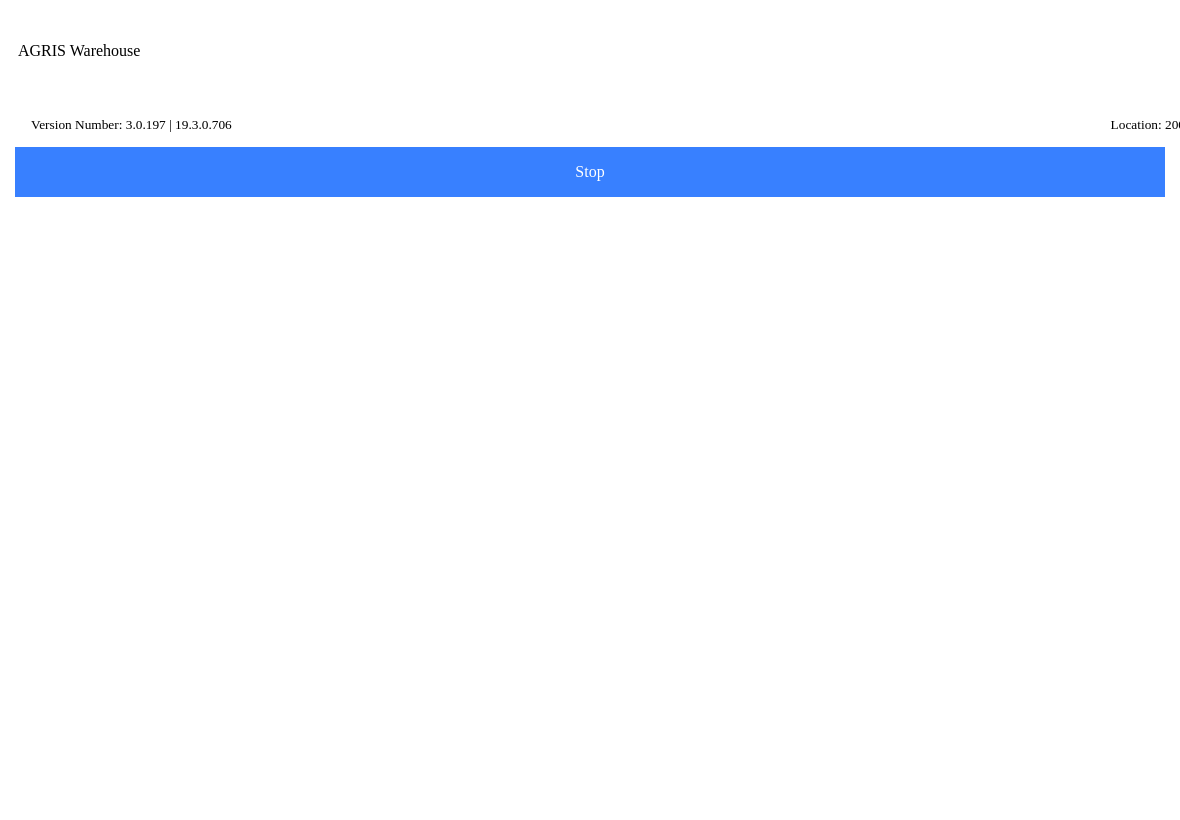 click on "Transfer" at bounding box center (590, 536) 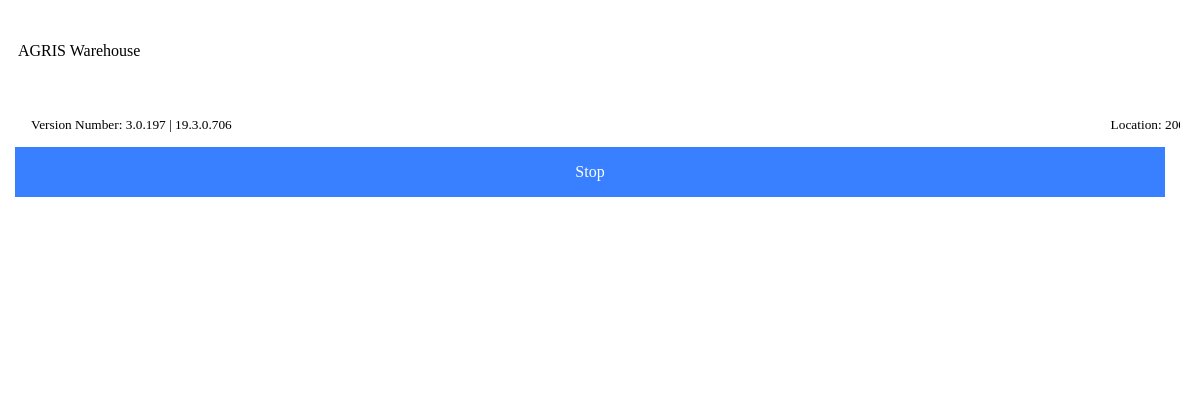 click on "100 - Service & Supply Coop - [GEOGRAPHIC_DATA][PERSON_NAME]" at bounding box center (590, 276) 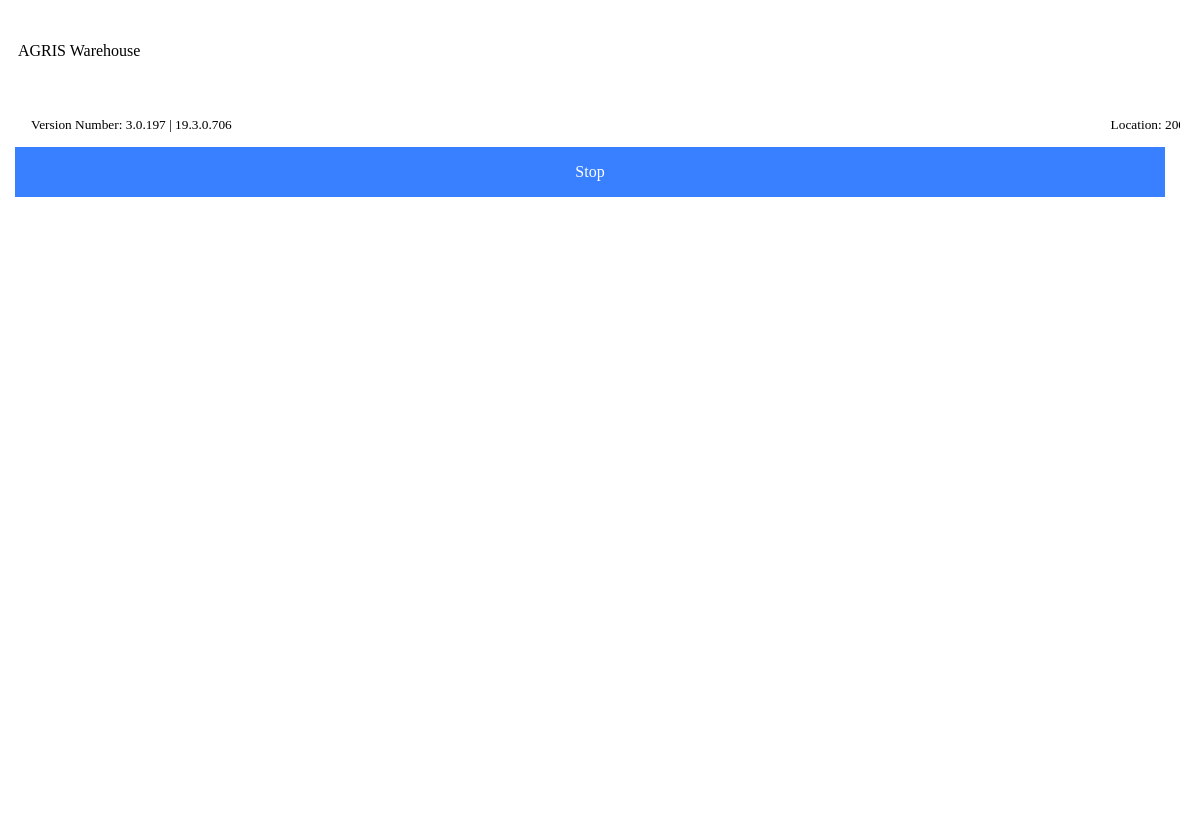 click on "Next" at bounding box center [0, 0] 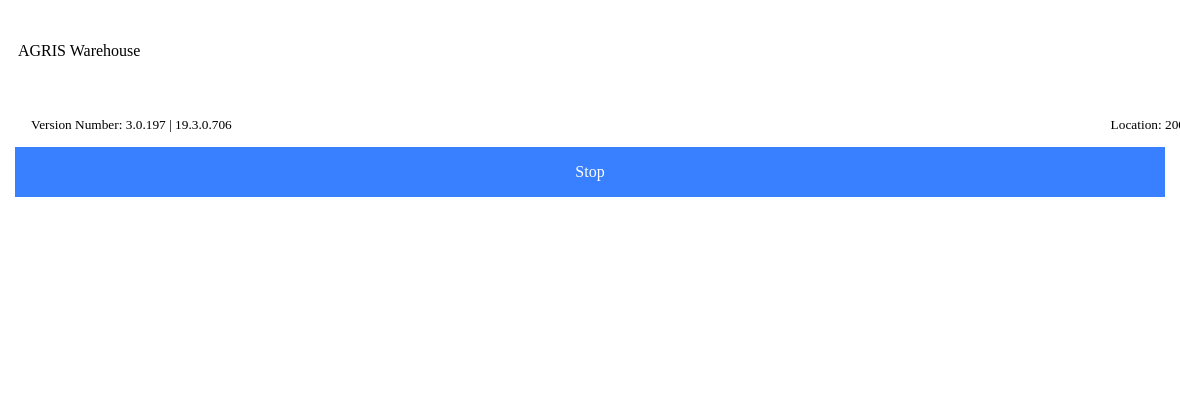 type on "cor" 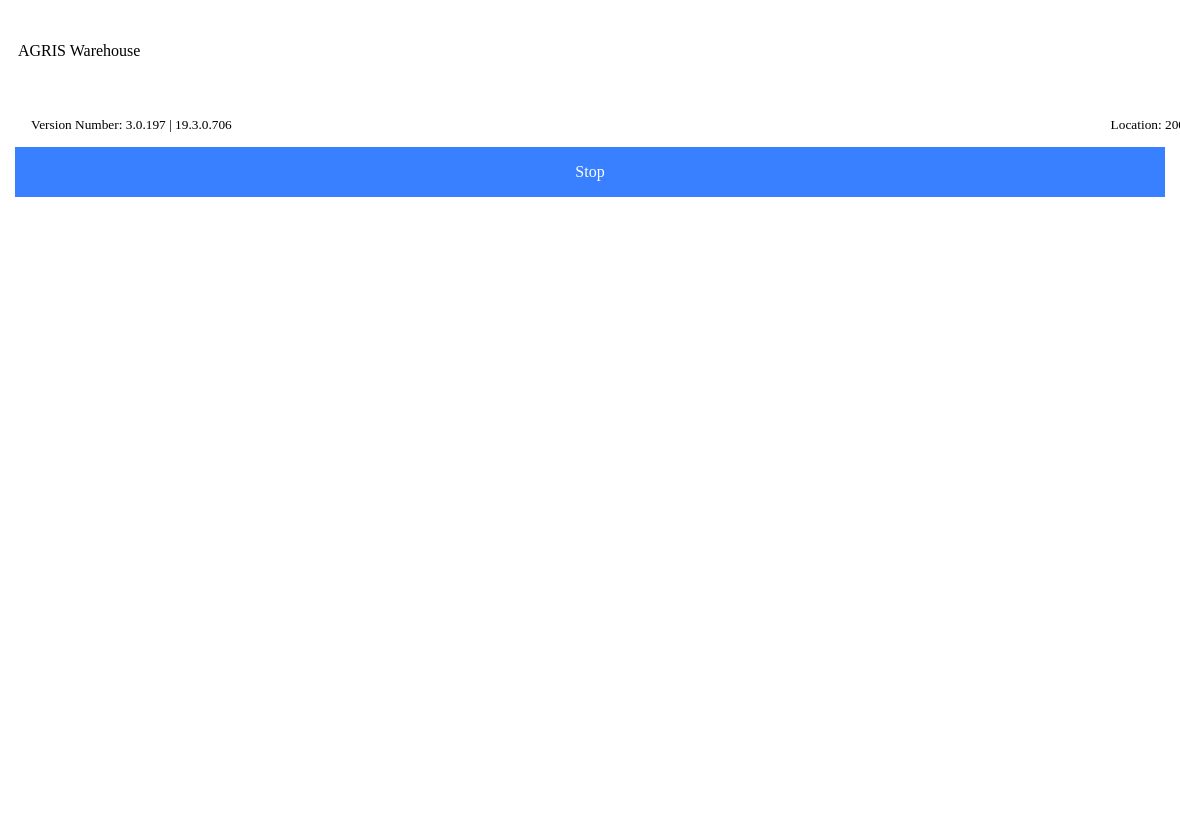 scroll, scrollTop: 4234, scrollLeft: 0, axis: vertical 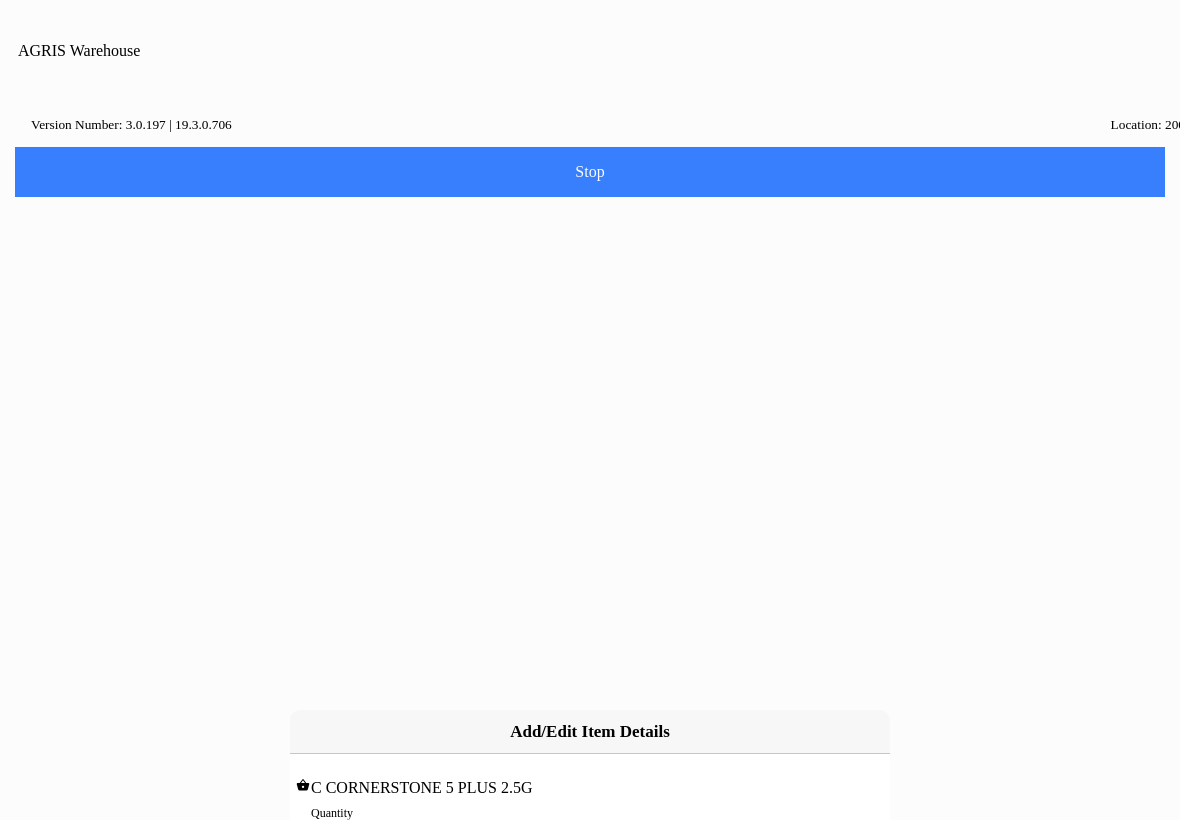 click on "0" at bounding box center (590, 834) 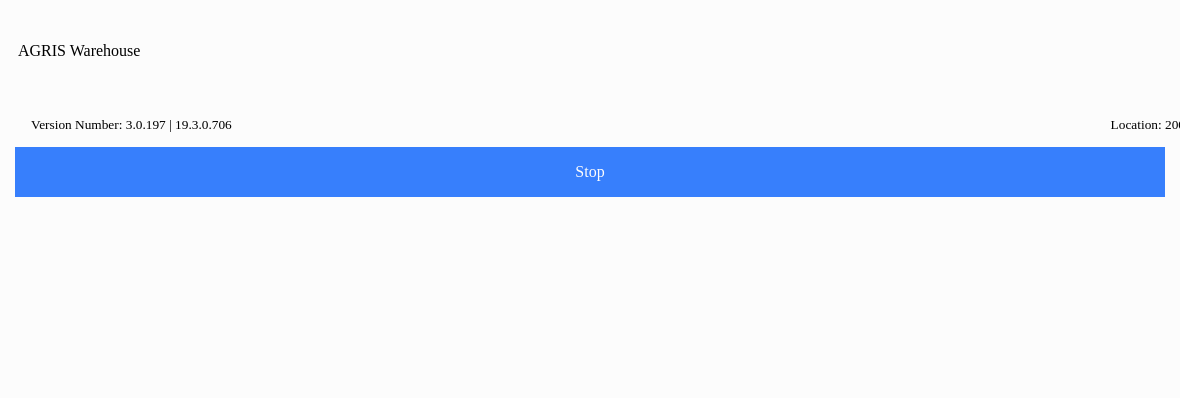 type on "25" 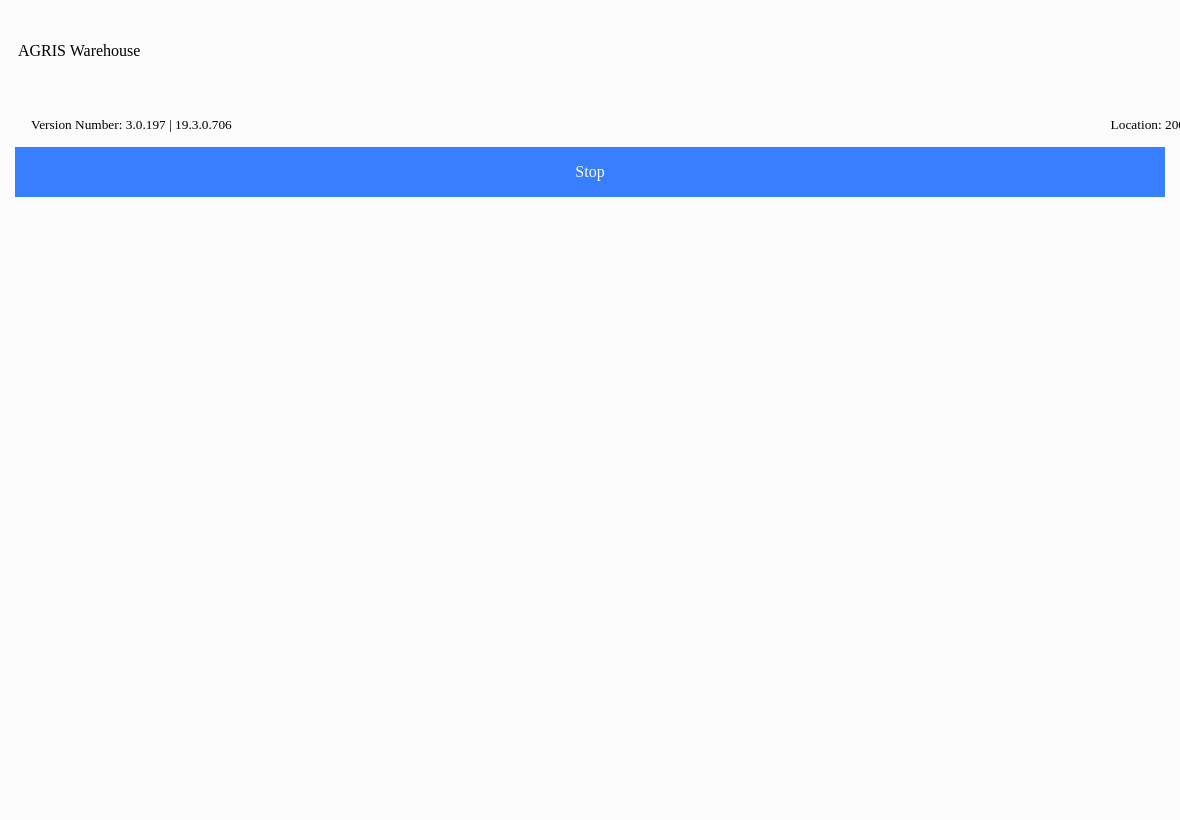 click on "Continue" at bounding box center (657, 460) 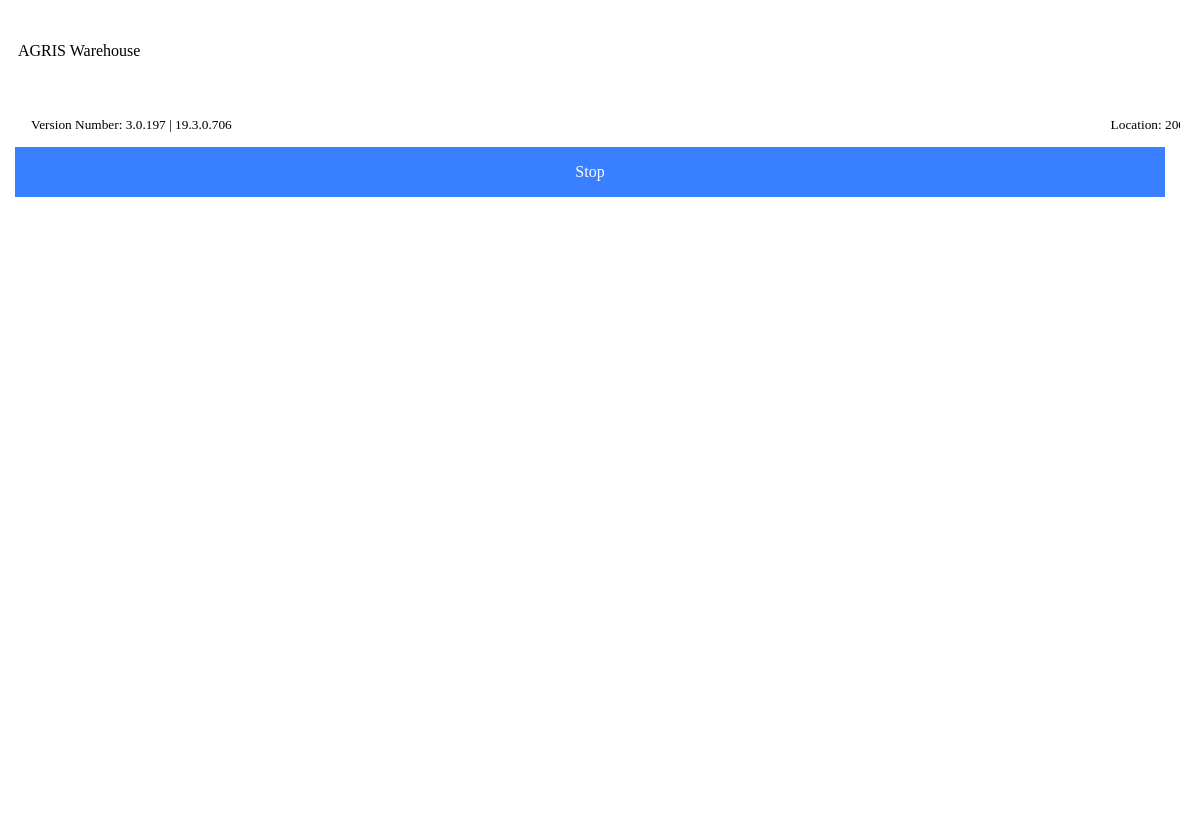 click on "Next" at bounding box center [0, 0] 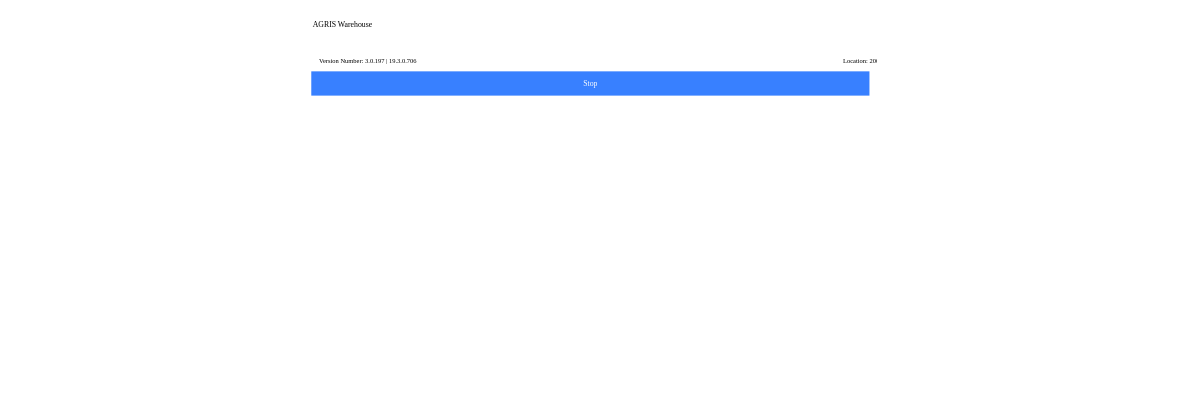 scroll, scrollTop: 167, scrollLeft: 0, axis: vertical 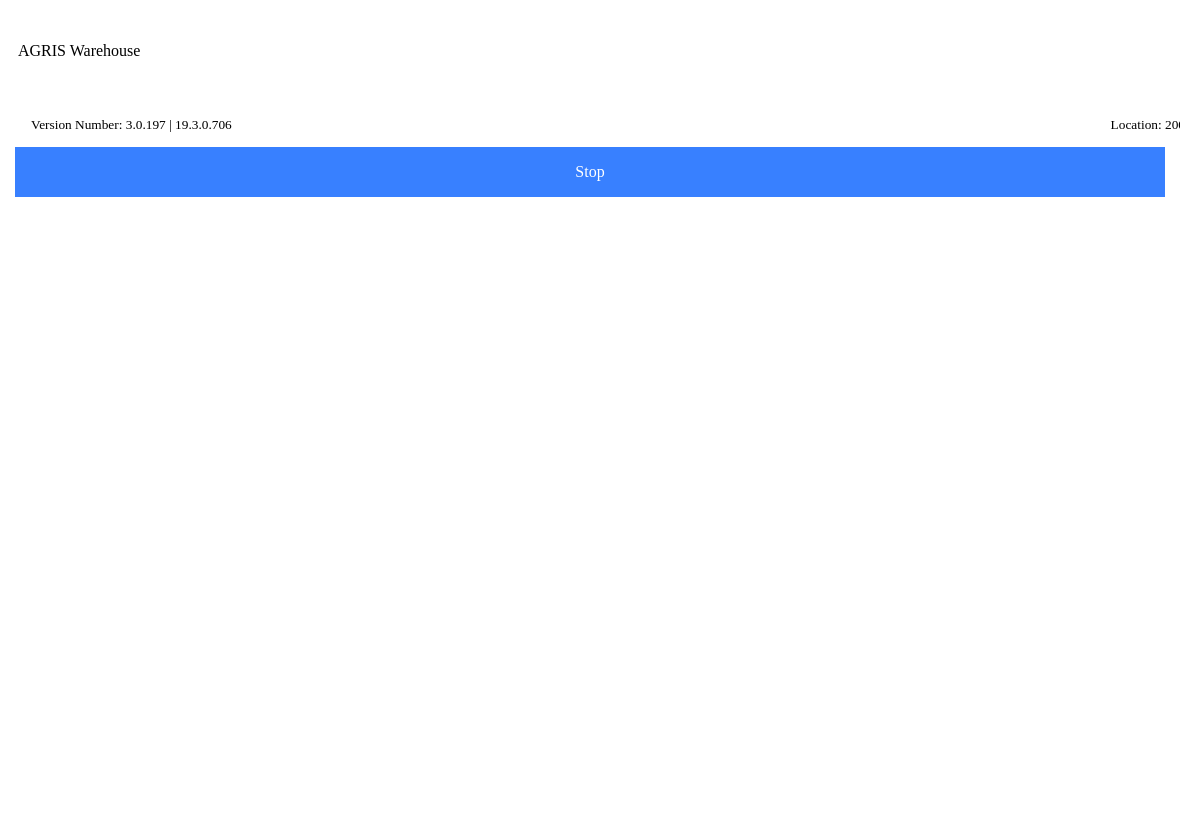 click on "Done" at bounding box center [0, 0] 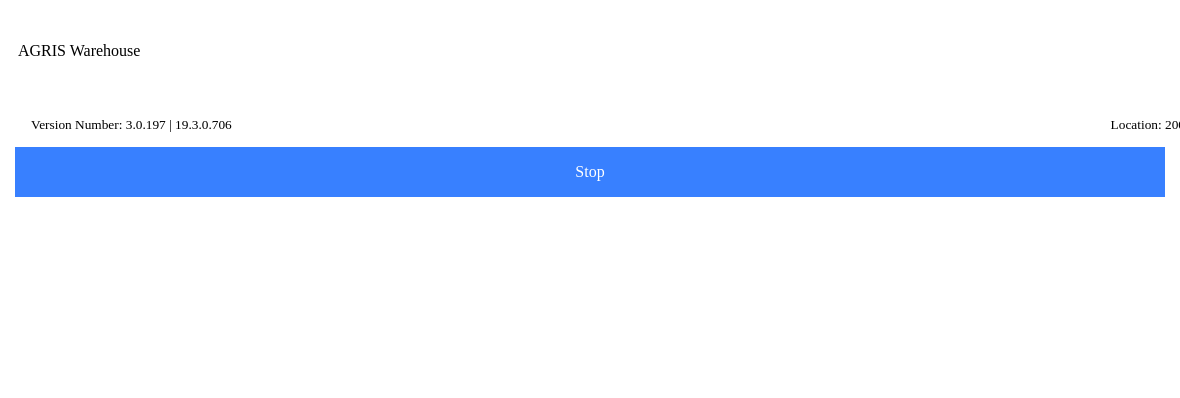 click on "700 - Service and Supply Coop - Center" at bounding box center [590, 276] 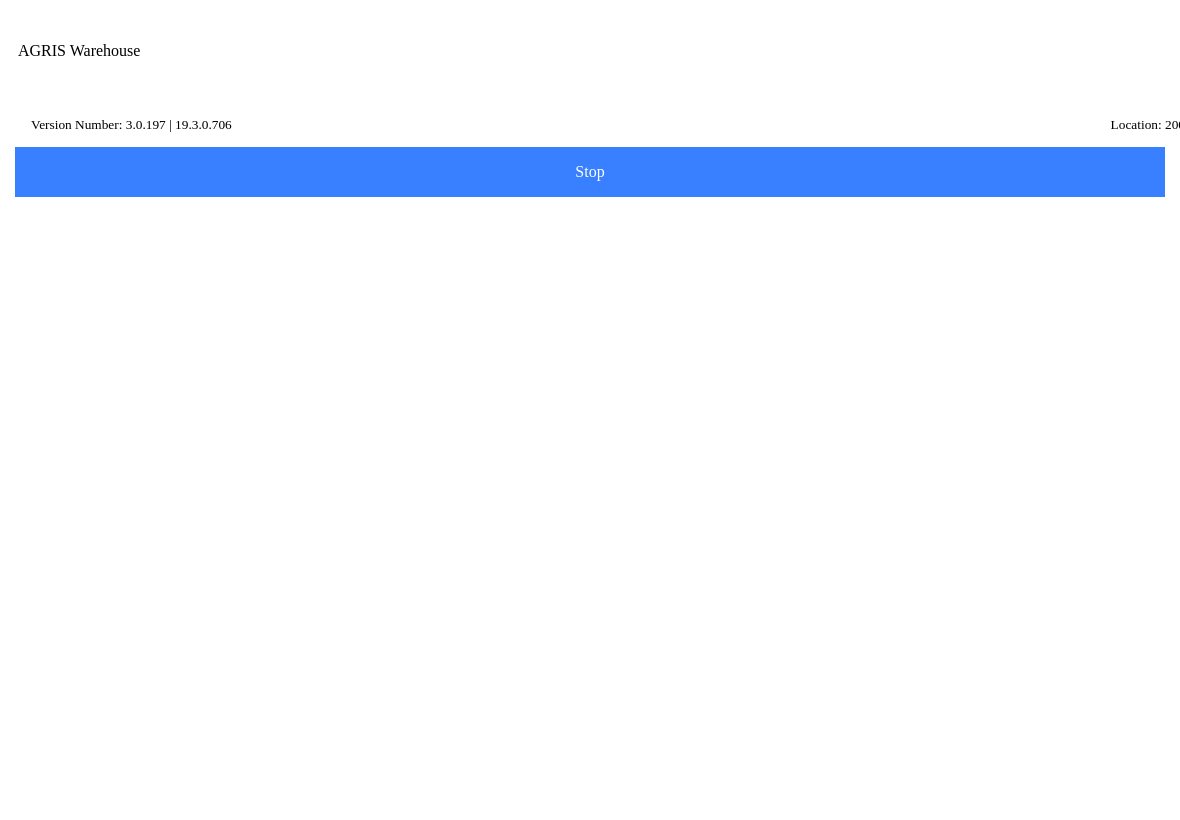click on "Next" at bounding box center (0, 0) 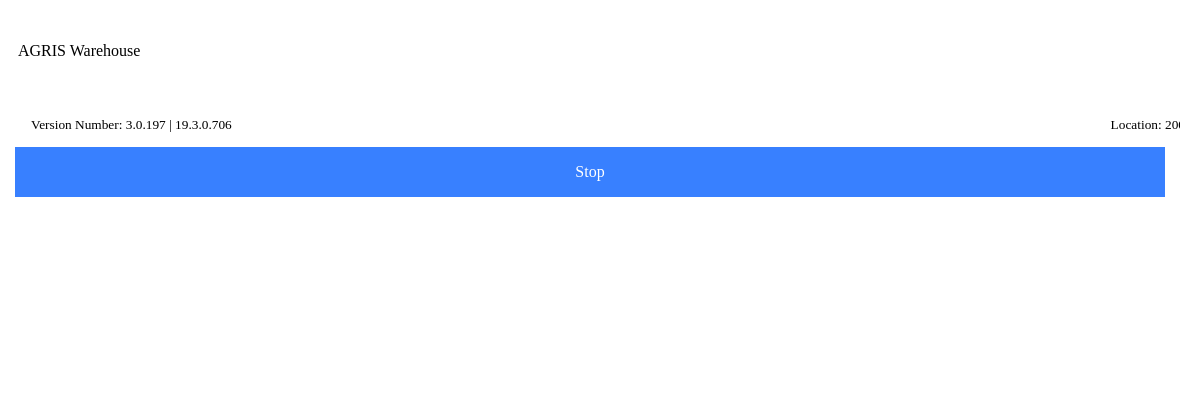 type on "mir" 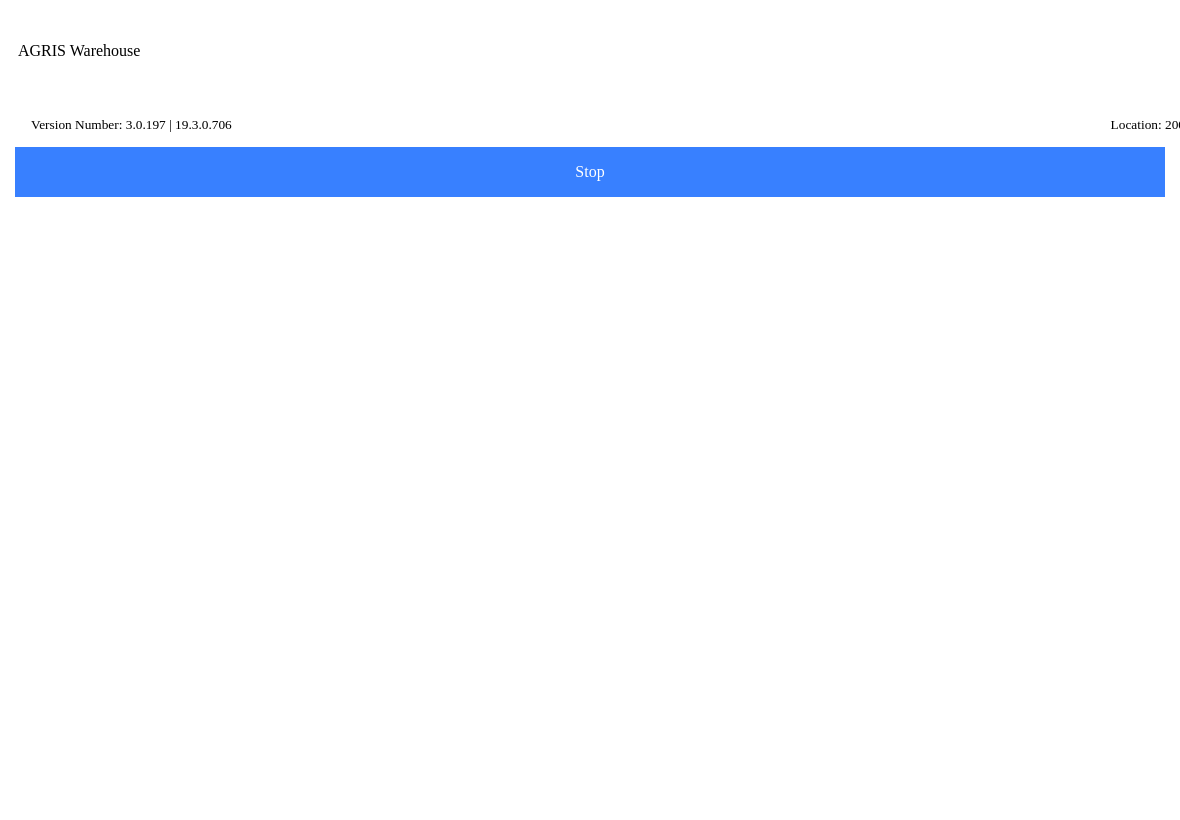 scroll, scrollTop: 101, scrollLeft: 0, axis: vertical 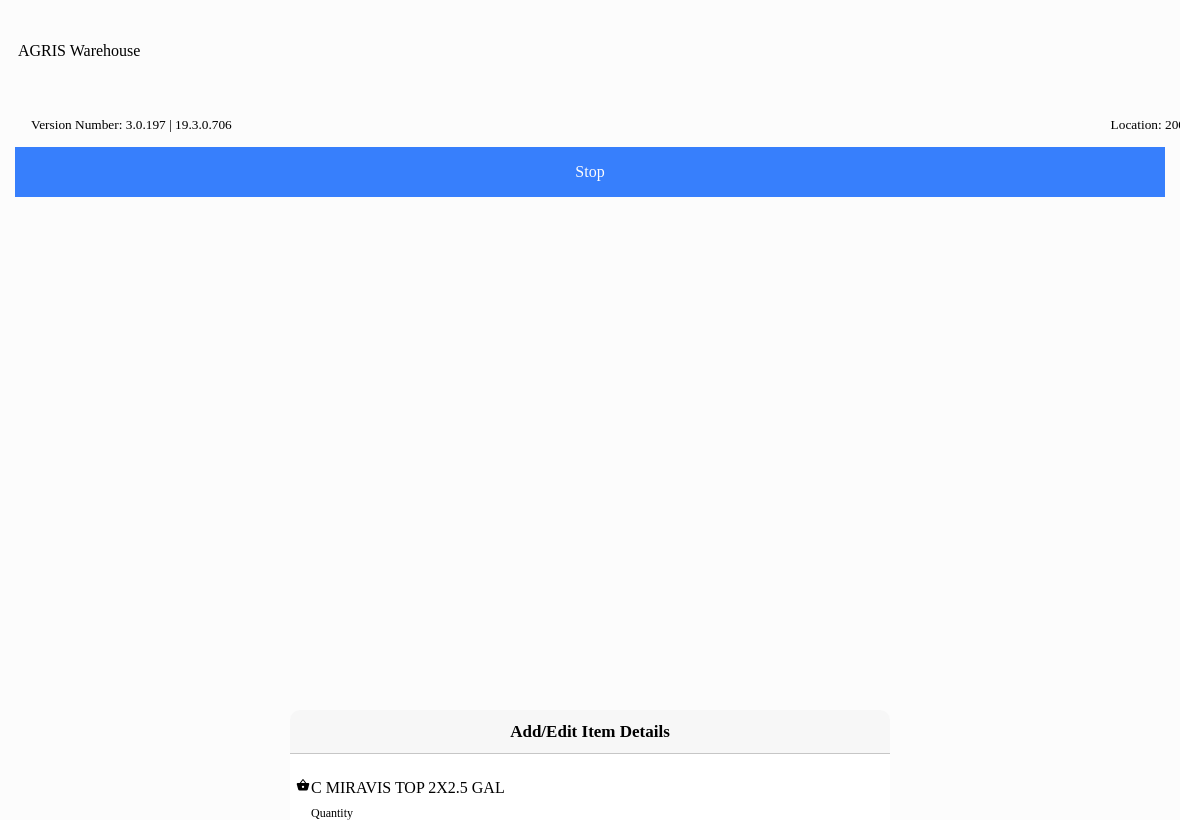 click on "0" at bounding box center [590, 834] 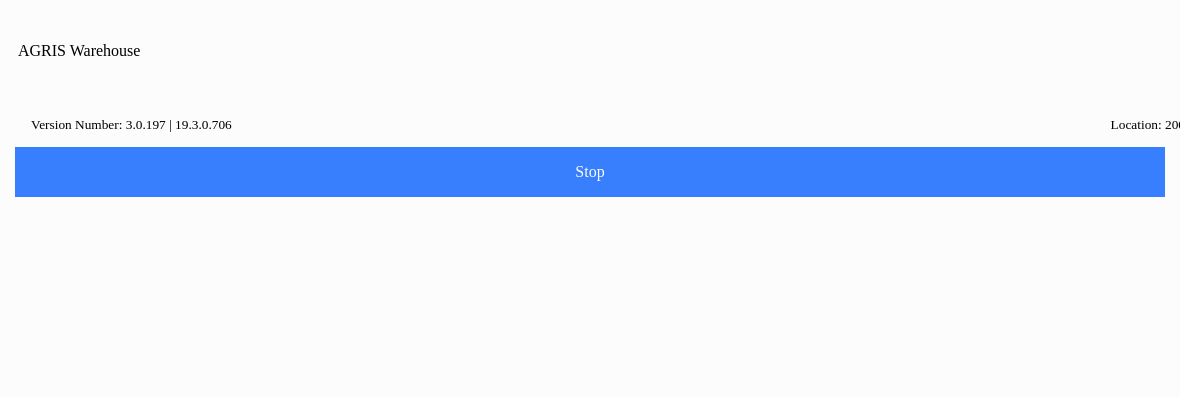 type on "60" 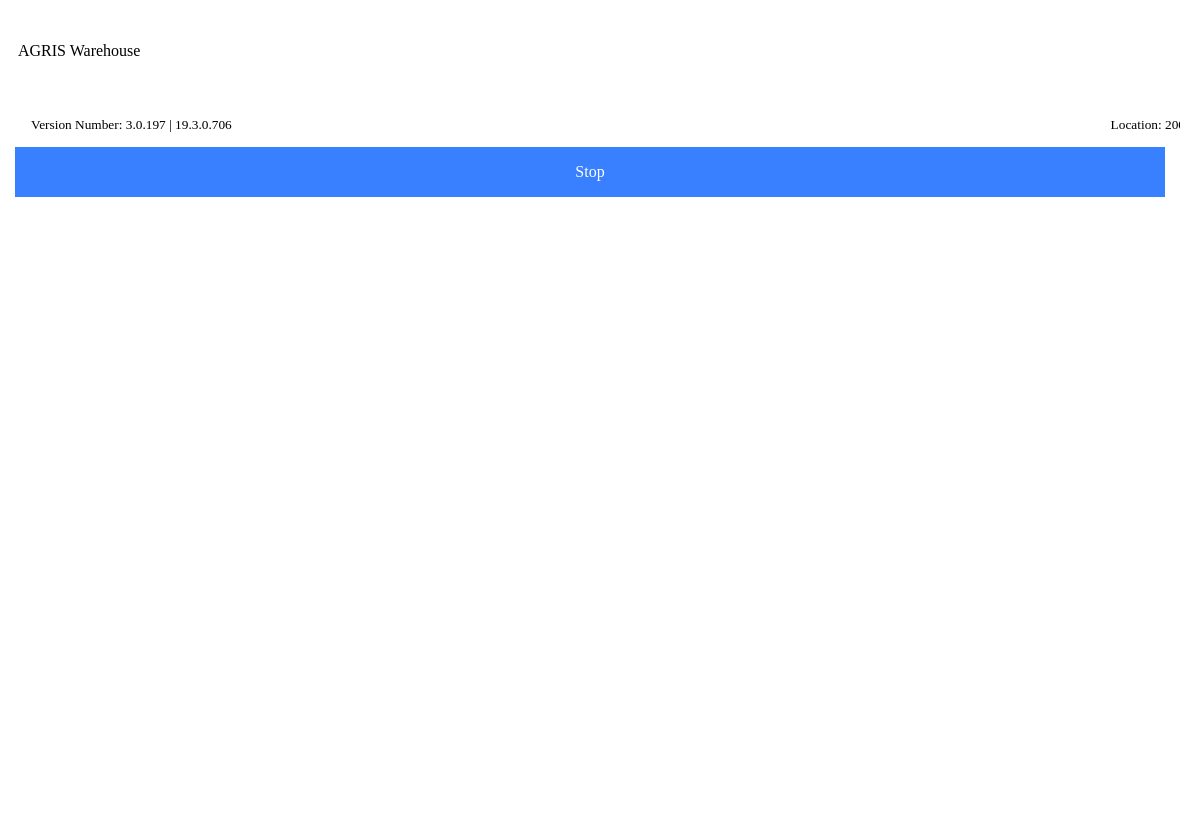 scroll, scrollTop: 1, scrollLeft: 0, axis: vertical 